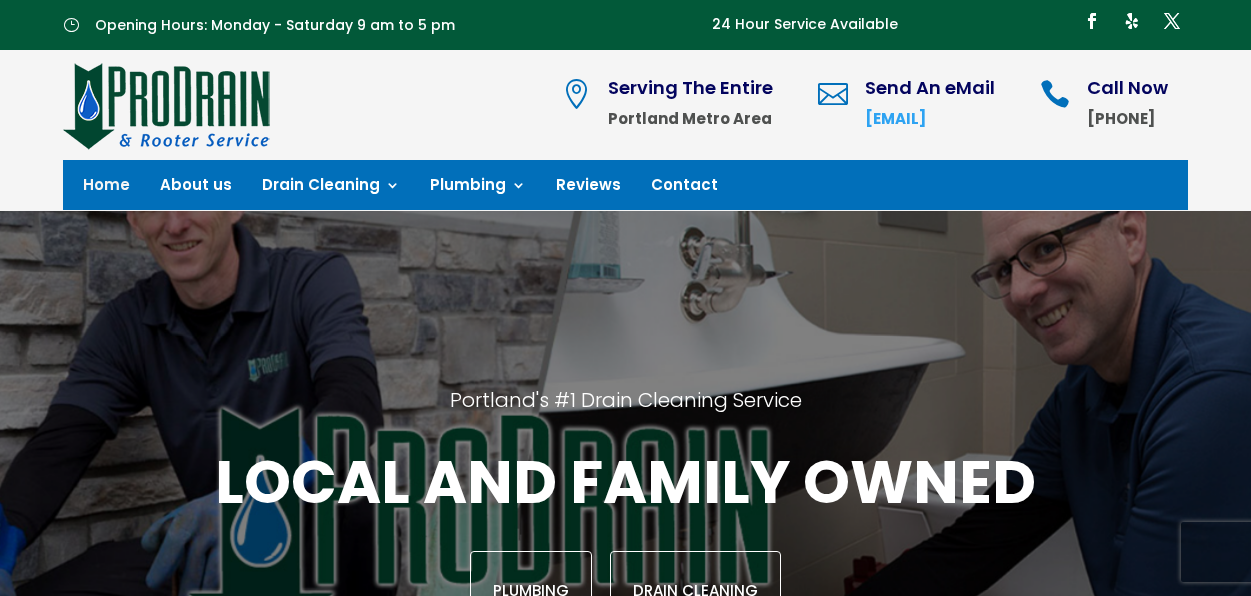 scroll, scrollTop: 0, scrollLeft: 0, axis: both 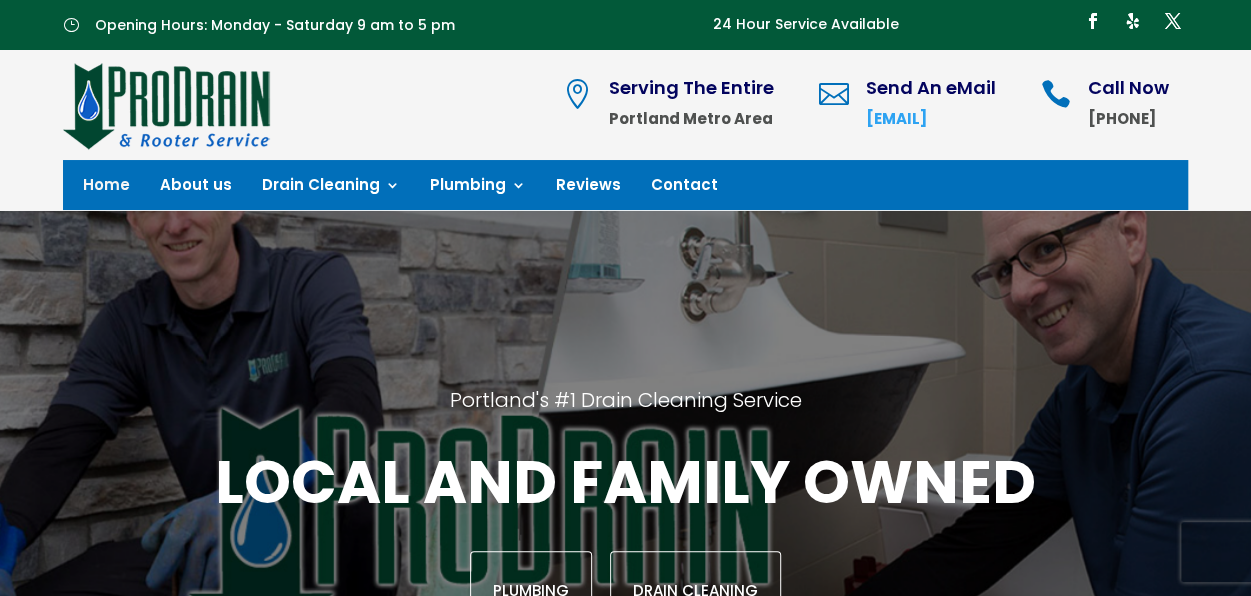 click on "Home" at bounding box center [106, 189] 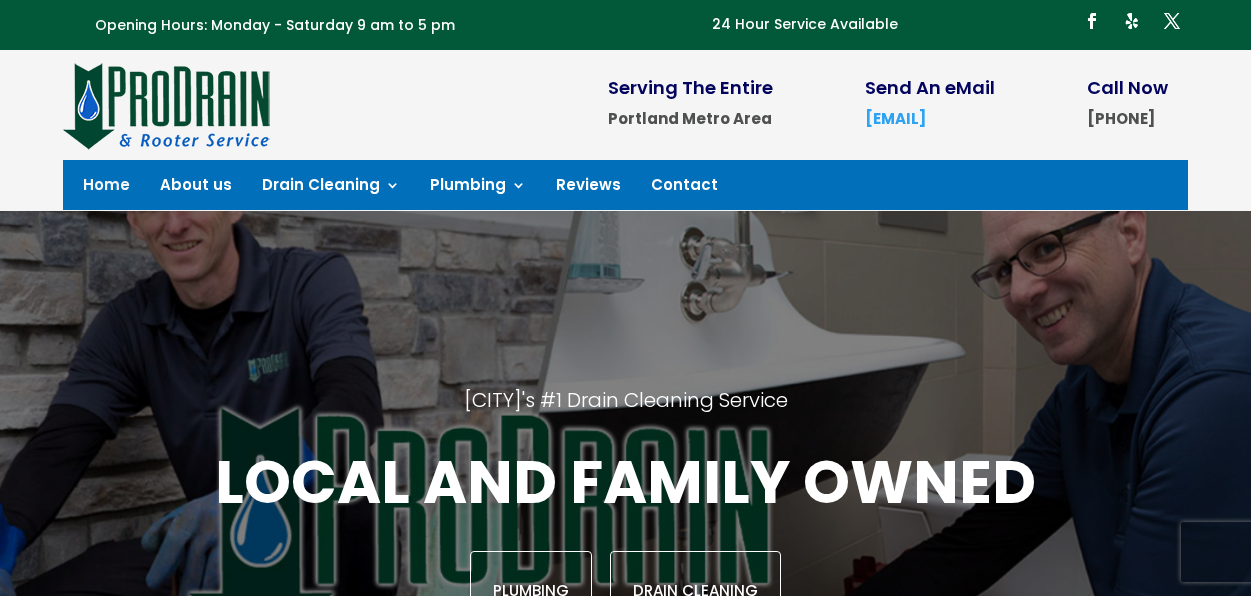 scroll, scrollTop: 0, scrollLeft: 0, axis: both 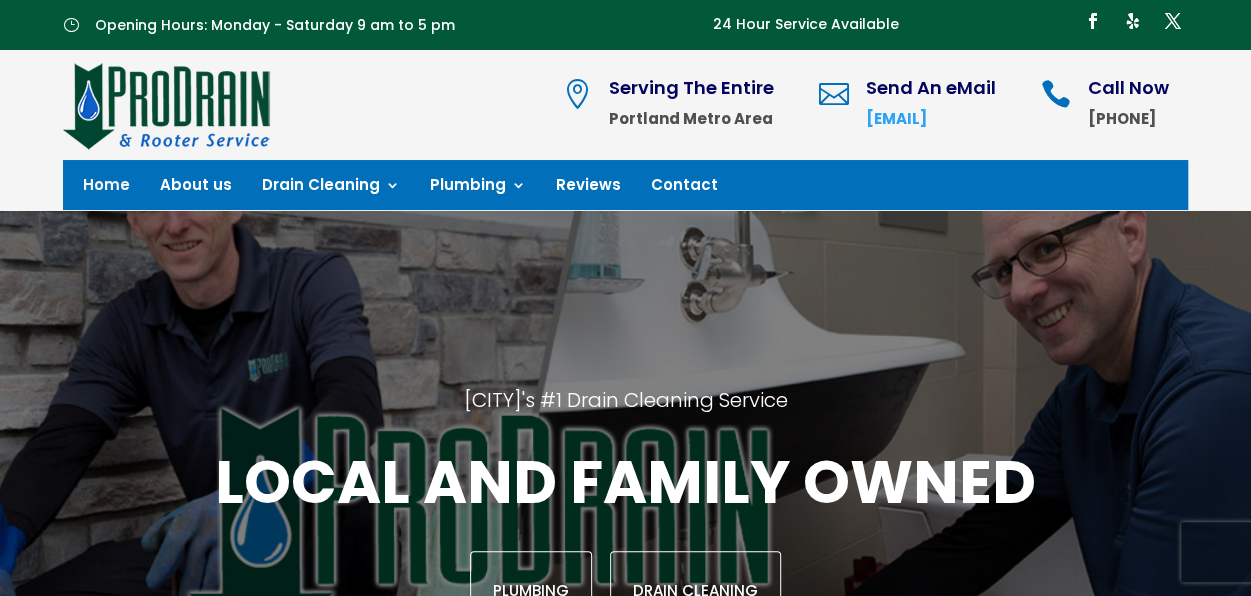 click on "About us" at bounding box center [196, 189] 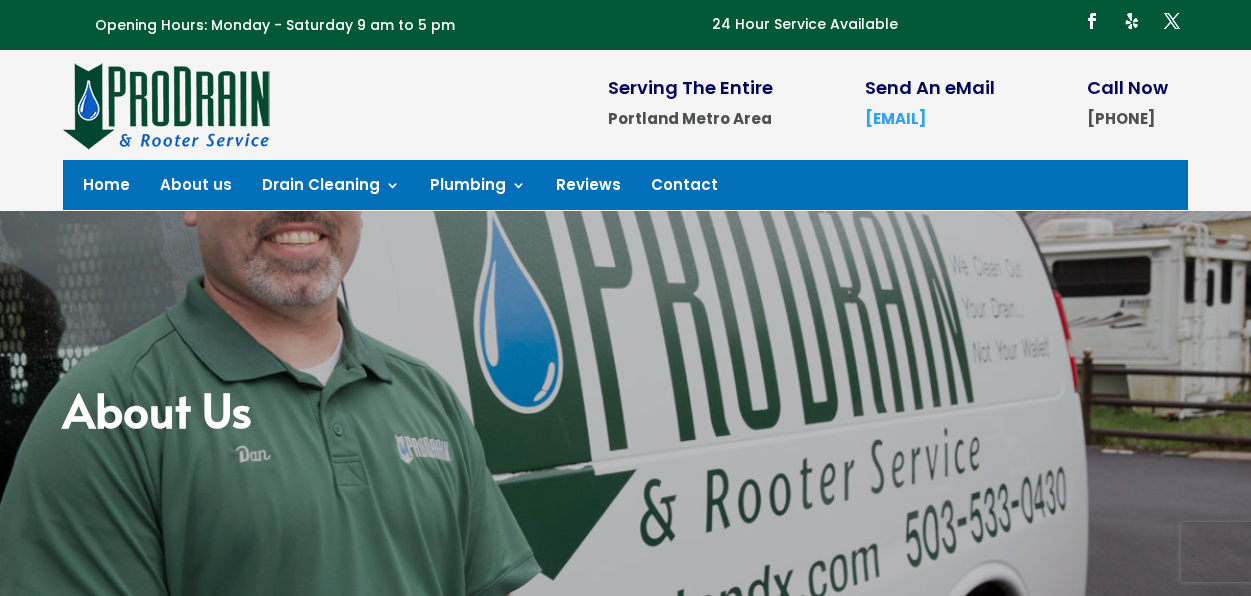 scroll, scrollTop: 0, scrollLeft: 0, axis: both 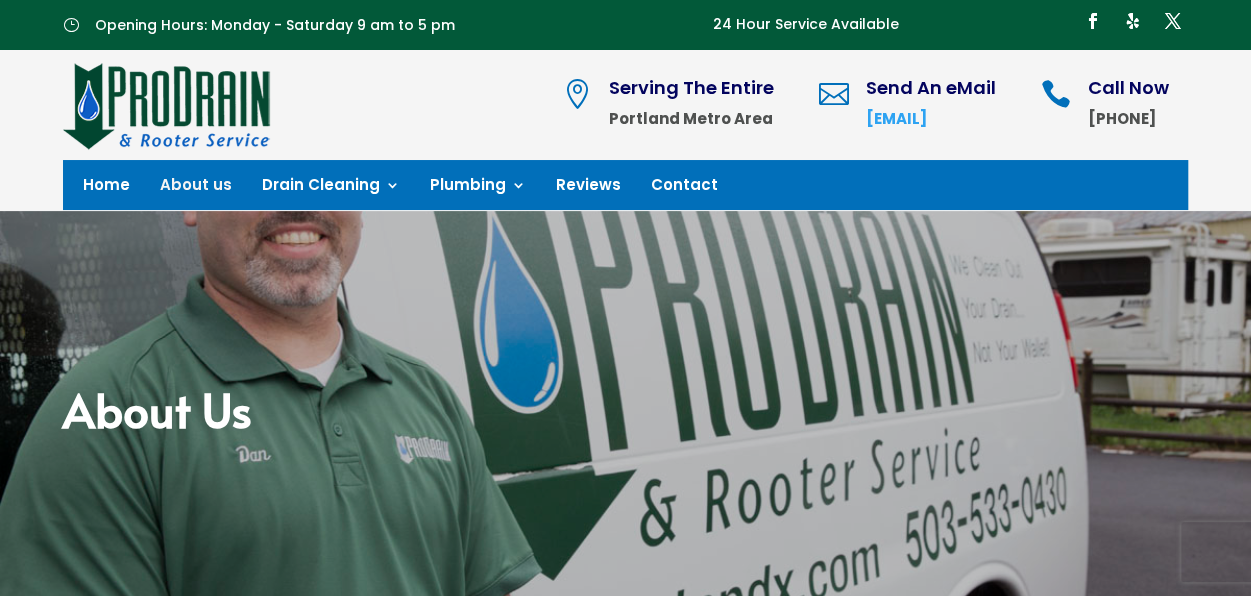 click on "About us" at bounding box center [196, 189] 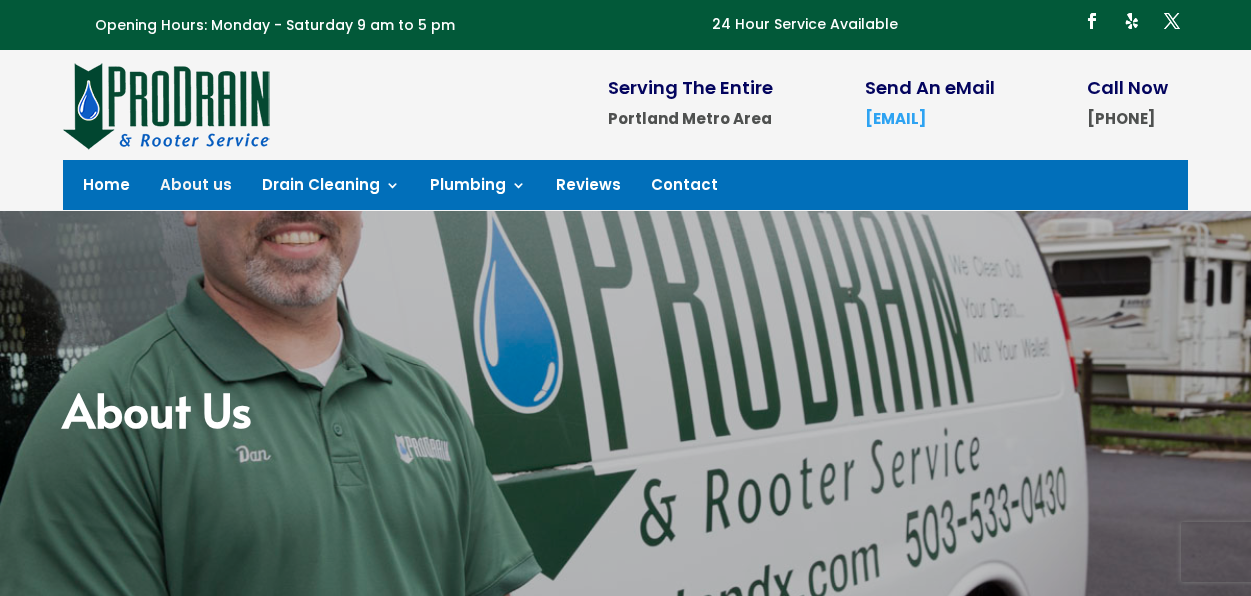 scroll, scrollTop: 0, scrollLeft: 0, axis: both 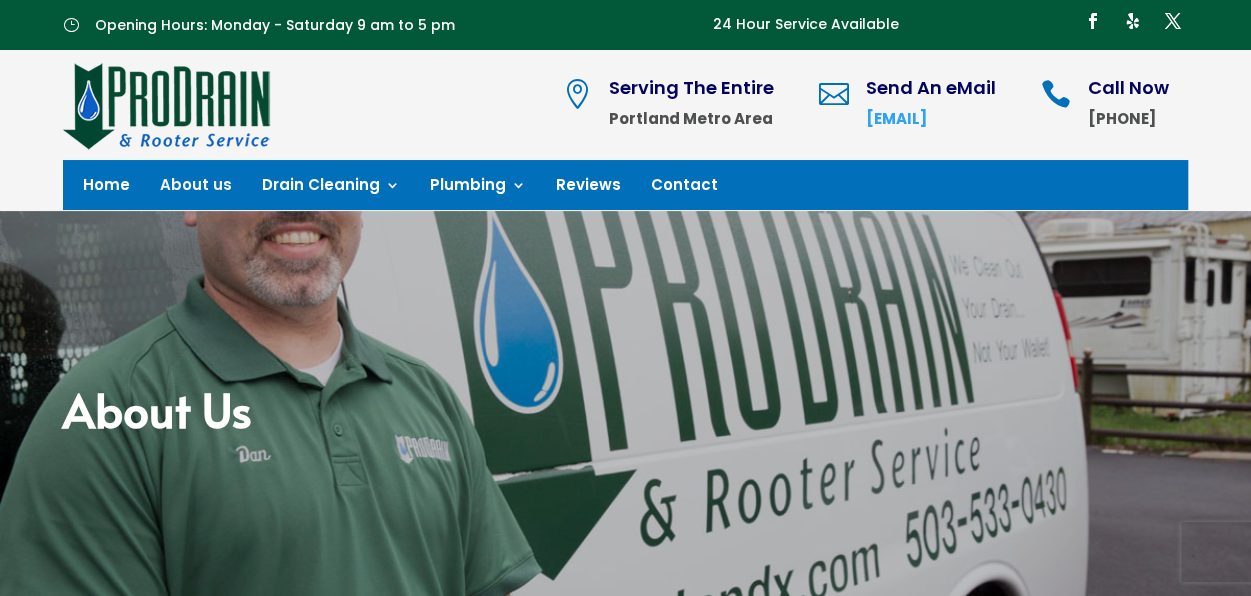 click on "Home" at bounding box center [106, 189] 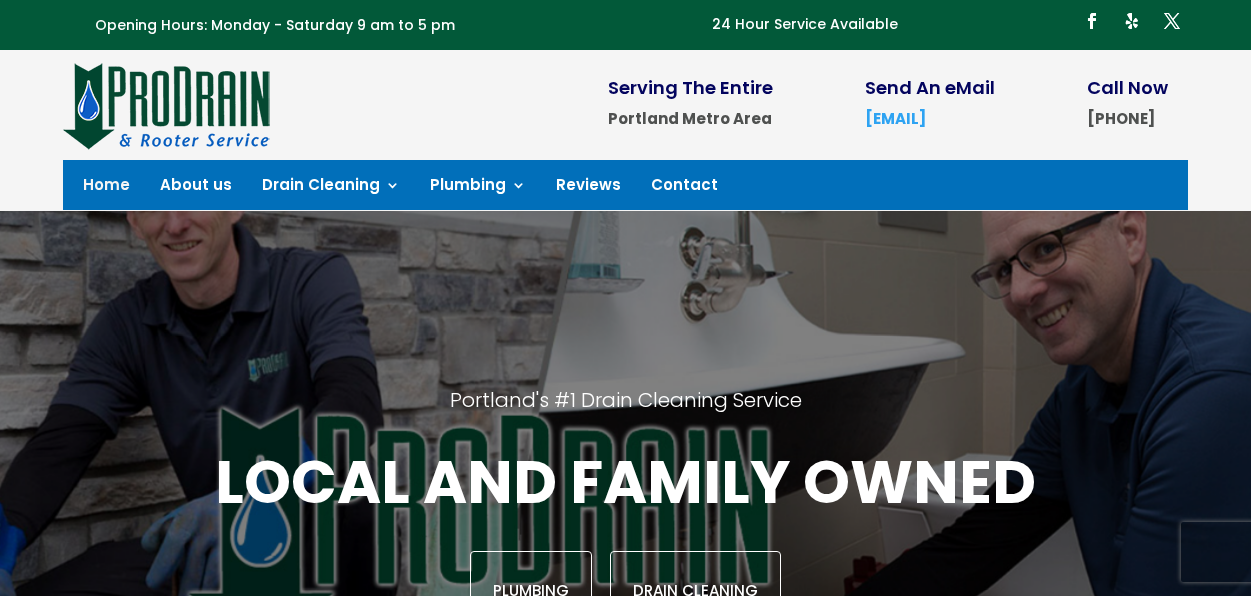 scroll, scrollTop: 0, scrollLeft: 0, axis: both 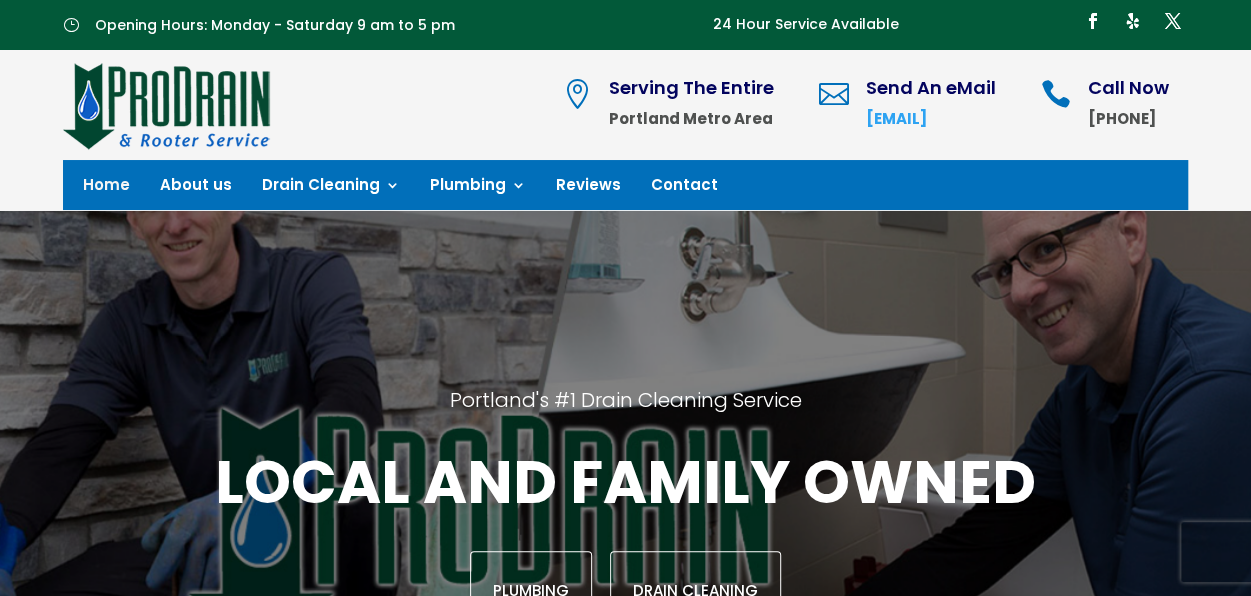 click on "About us" at bounding box center [196, 189] 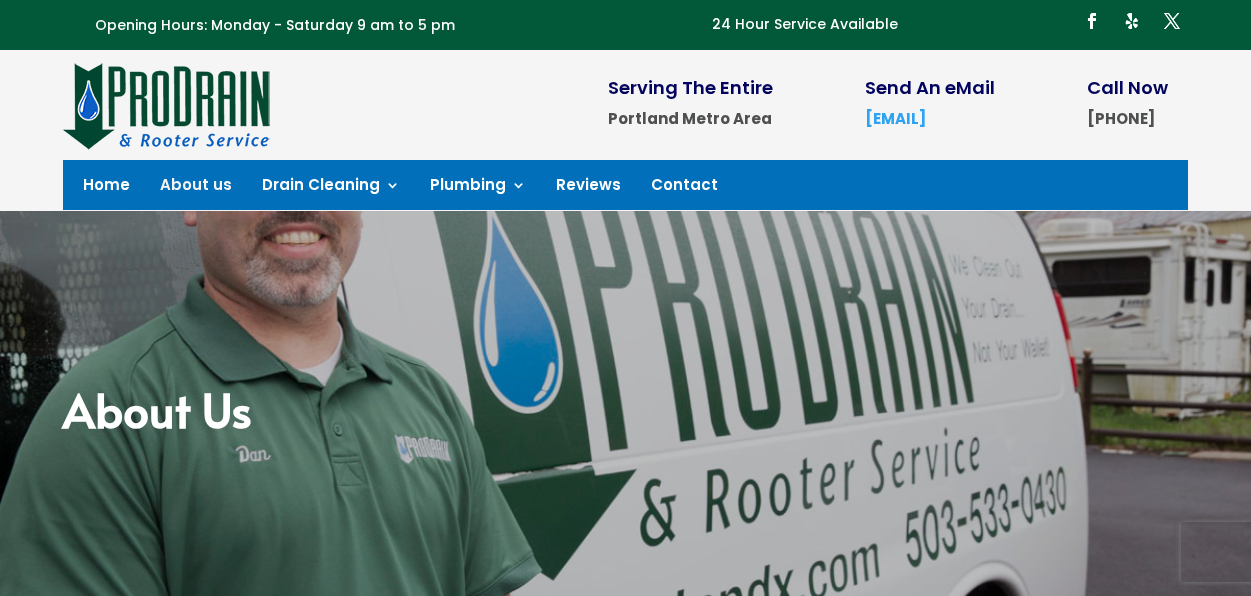 scroll, scrollTop: 0, scrollLeft: 0, axis: both 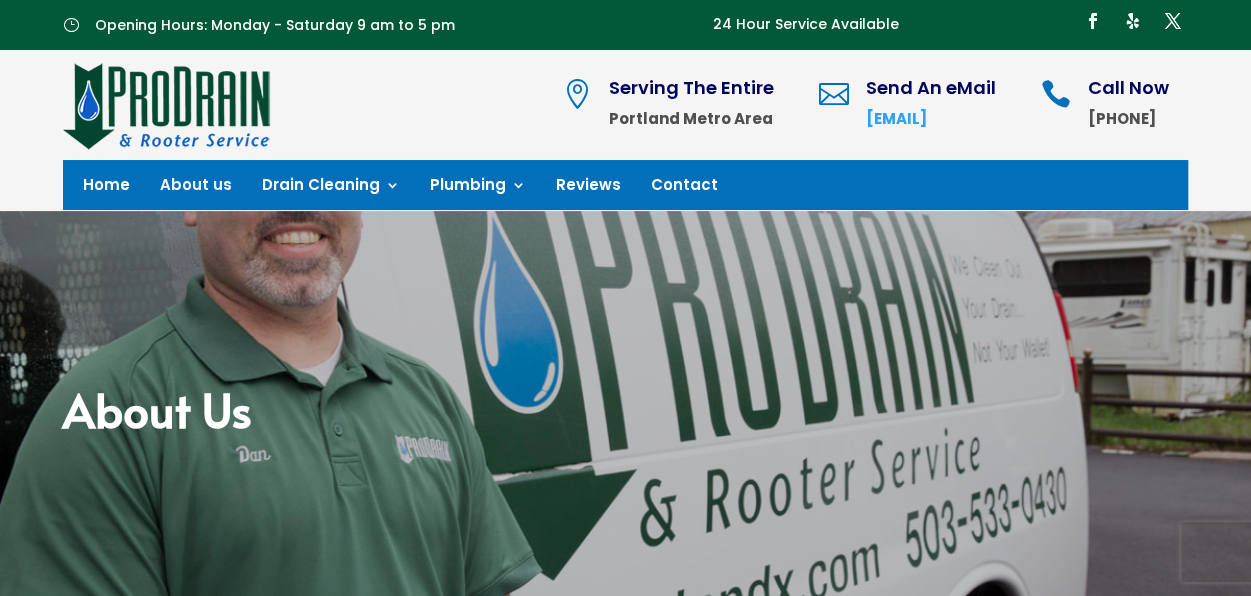 click on "Contact" at bounding box center (684, 189) 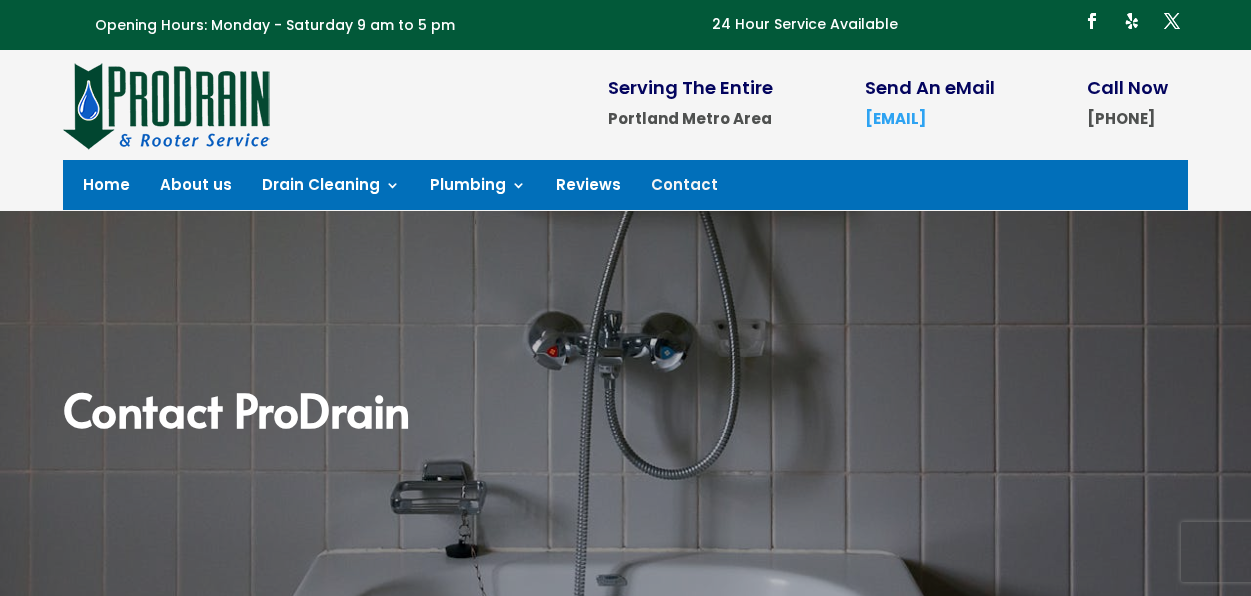 scroll, scrollTop: 0, scrollLeft: 0, axis: both 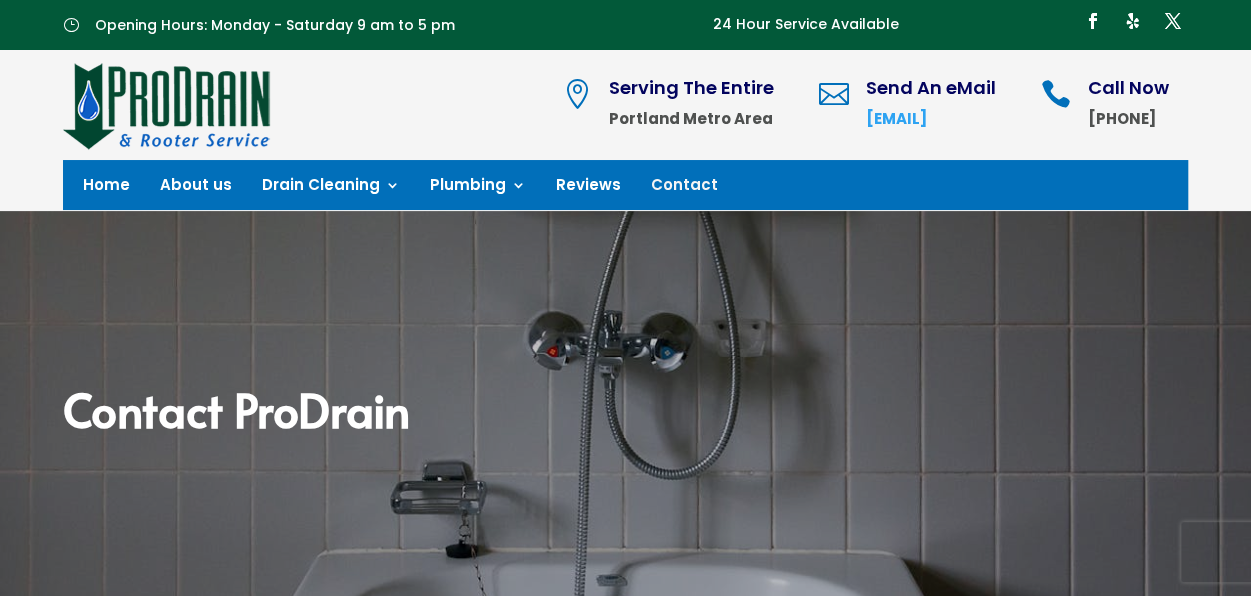 click on "[EMAIL]" at bounding box center (895, 118) 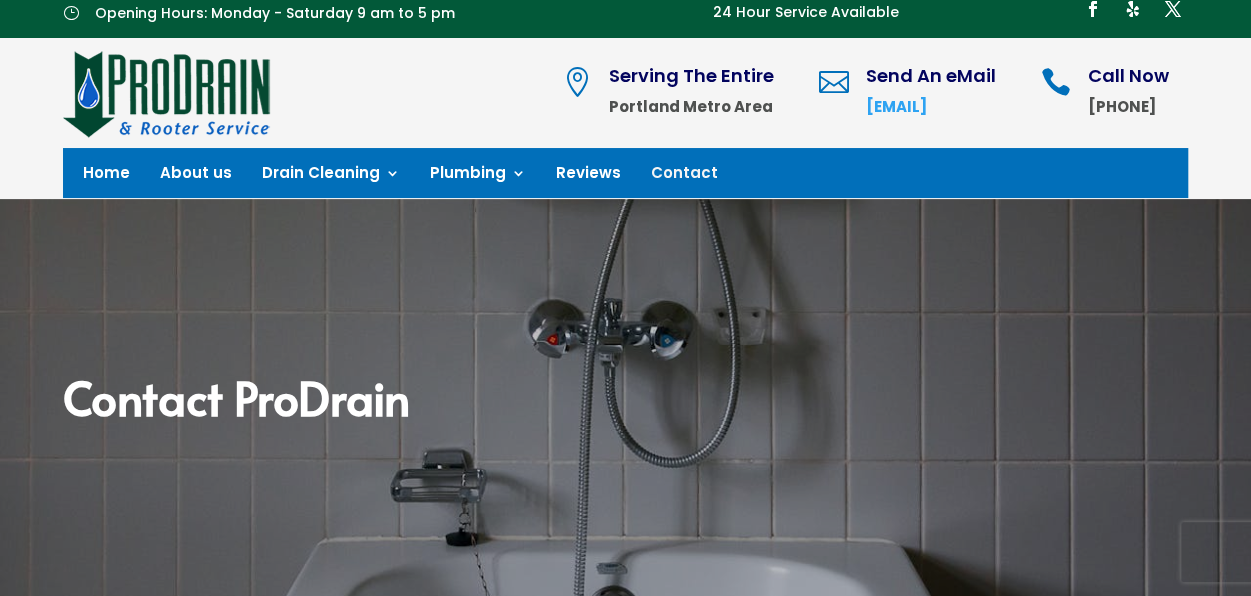scroll, scrollTop: 0, scrollLeft: 0, axis: both 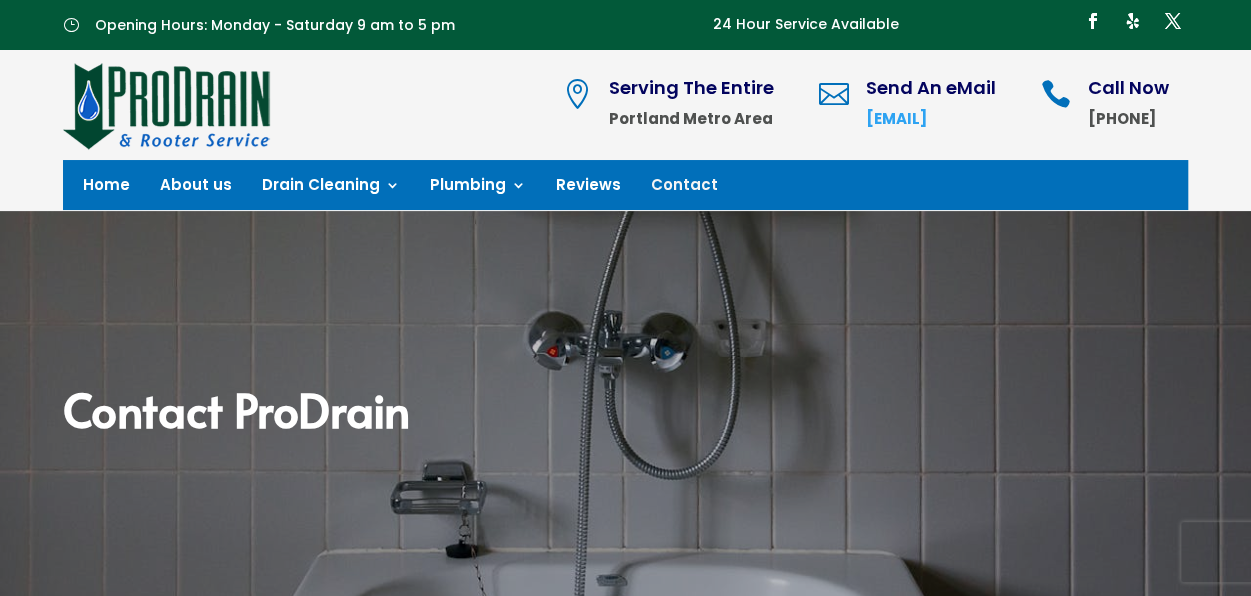 click on "Contact" at bounding box center [684, 189] 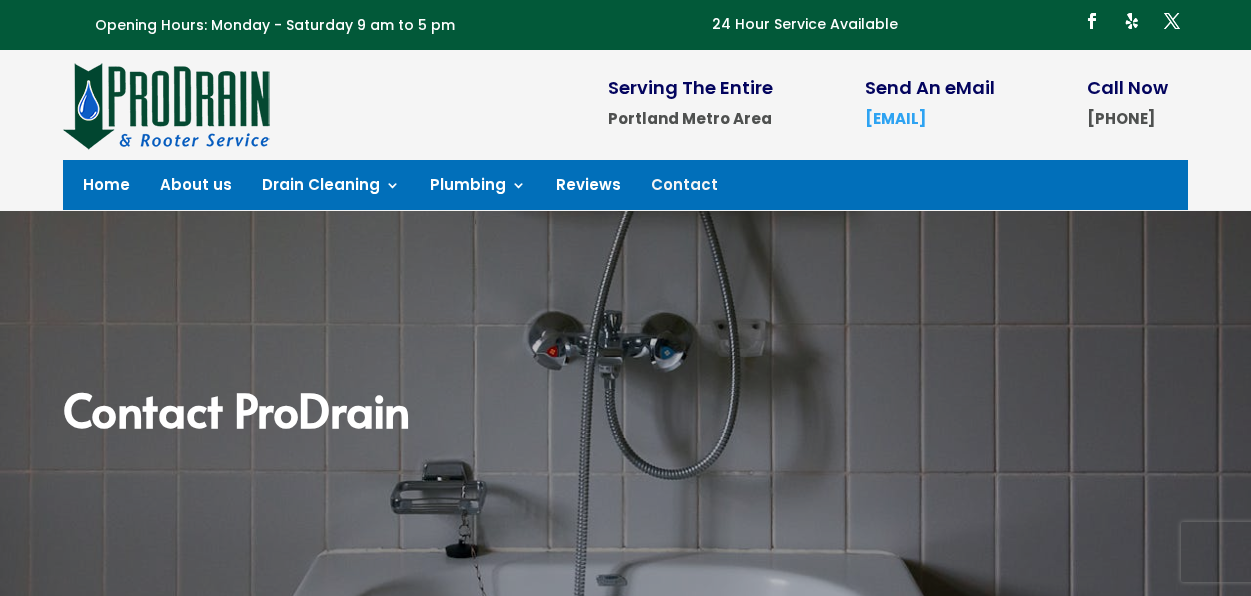 scroll, scrollTop: 0, scrollLeft: 0, axis: both 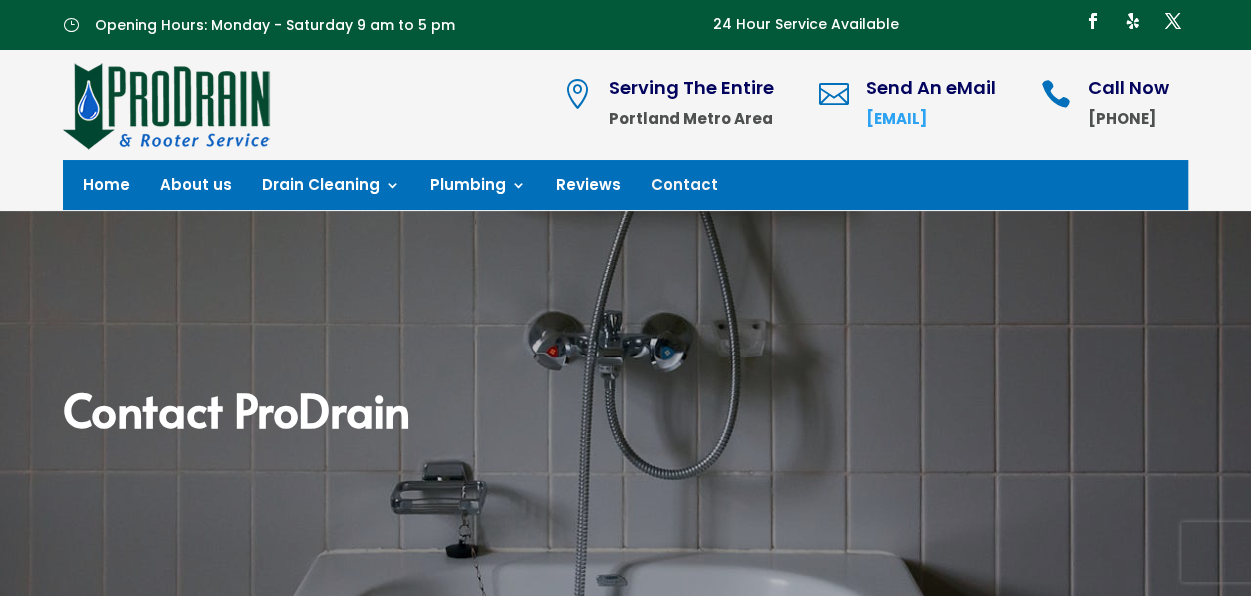 click on "Contact" at bounding box center [684, 189] 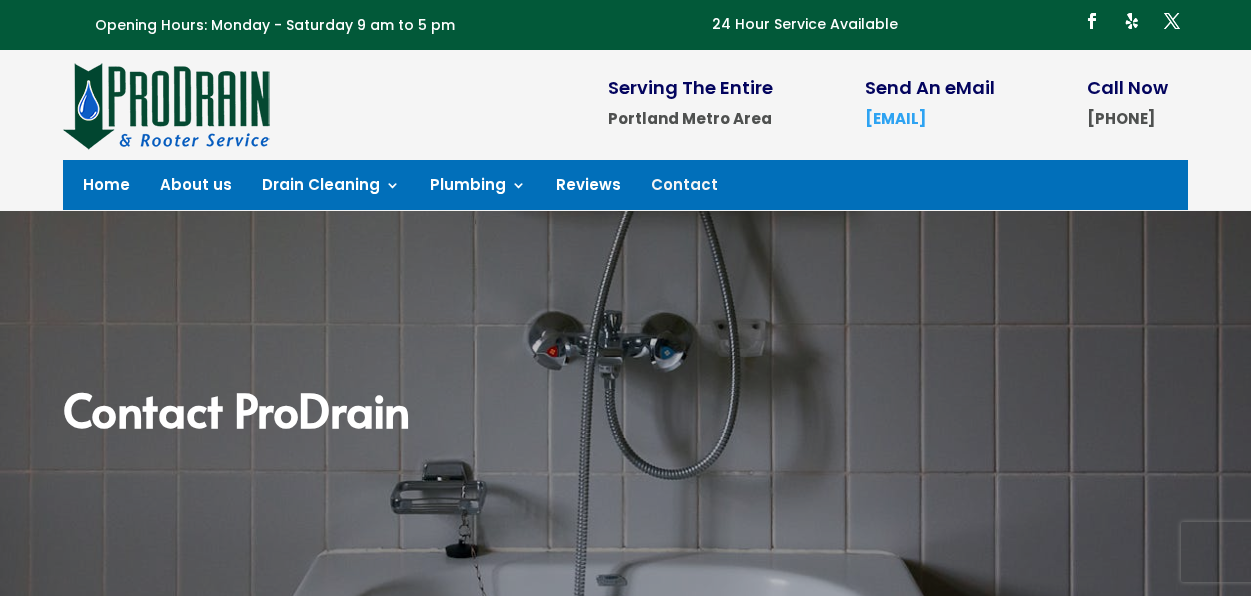 scroll, scrollTop: 0, scrollLeft: 0, axis: both 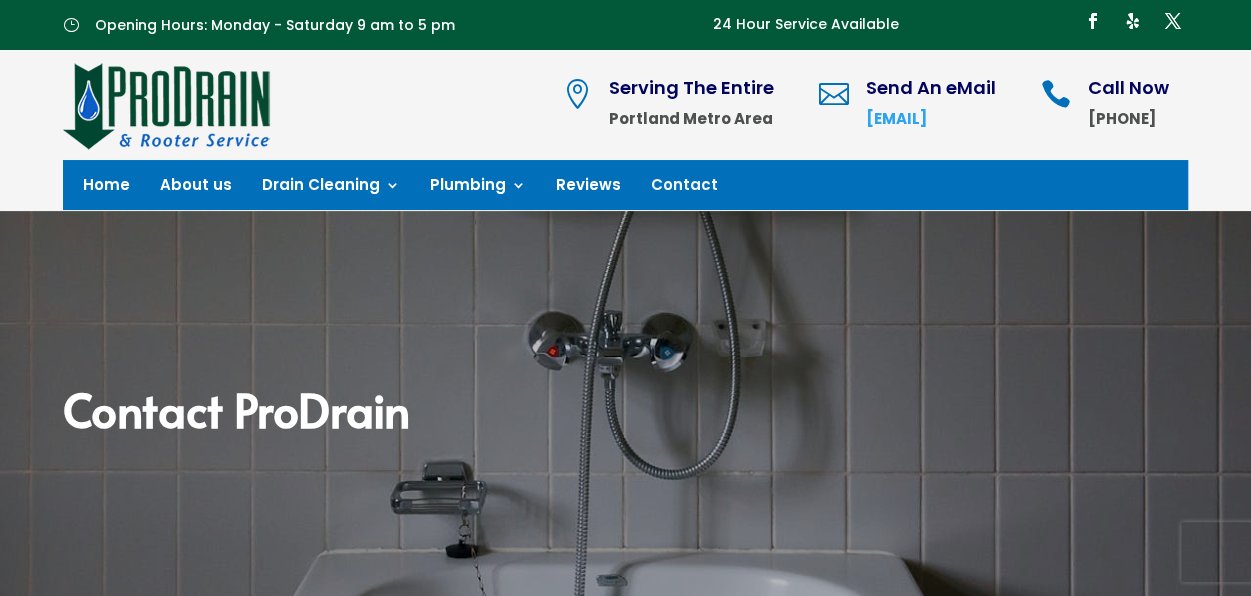 click on "Contact" at bounding box center [684, 189] 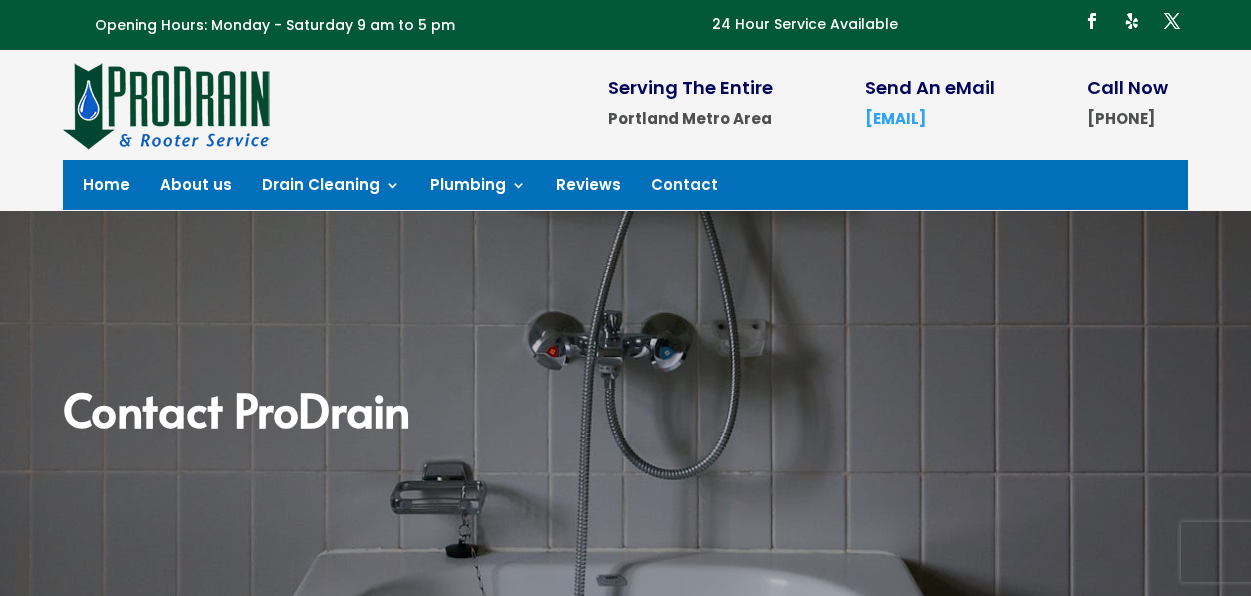 scroll, scrollTop: 0, scrollLeft: 0, axis: both 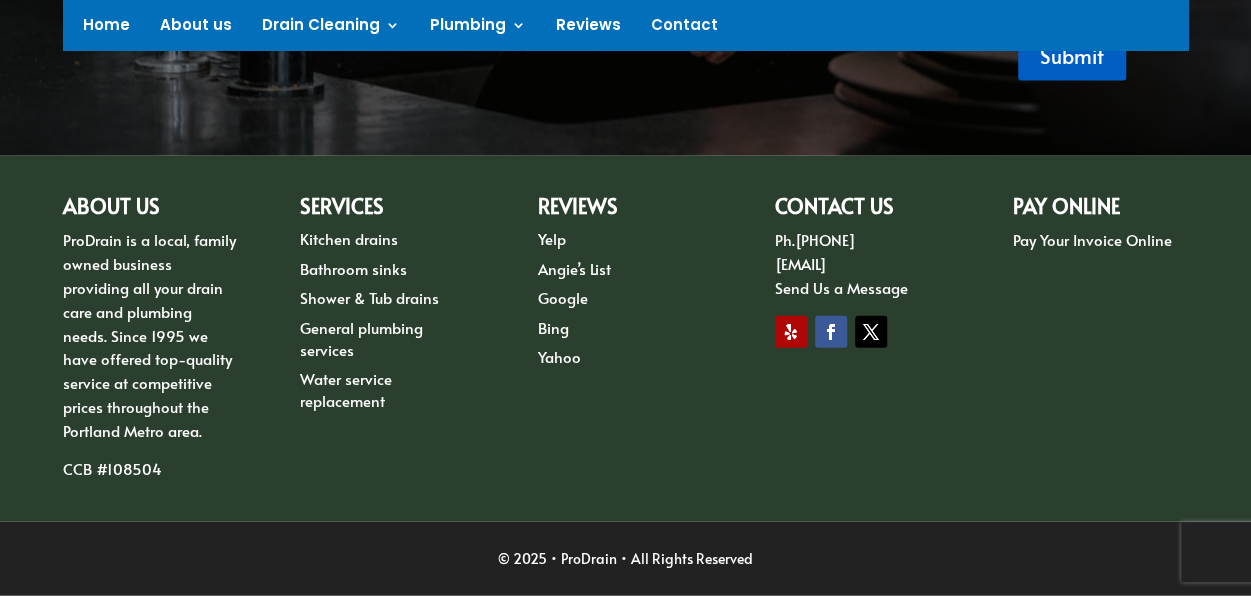 click on "office@example.com" at bounding box center (801, 263) 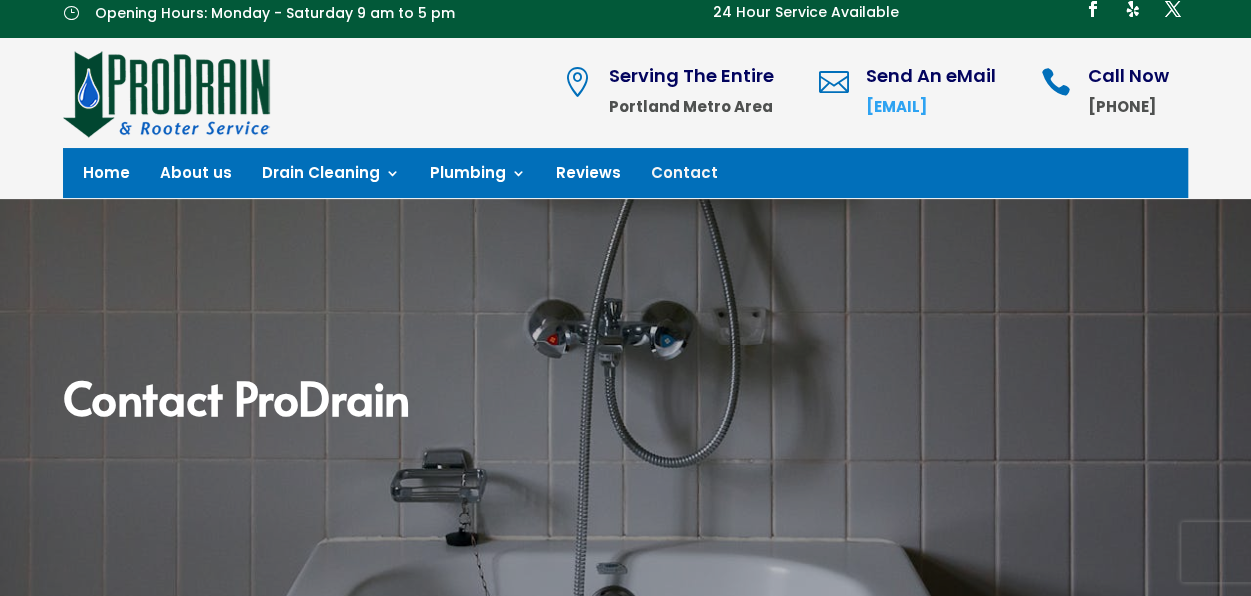 scroll, scrollTop: 0, scrollLeft: 0, axis: both 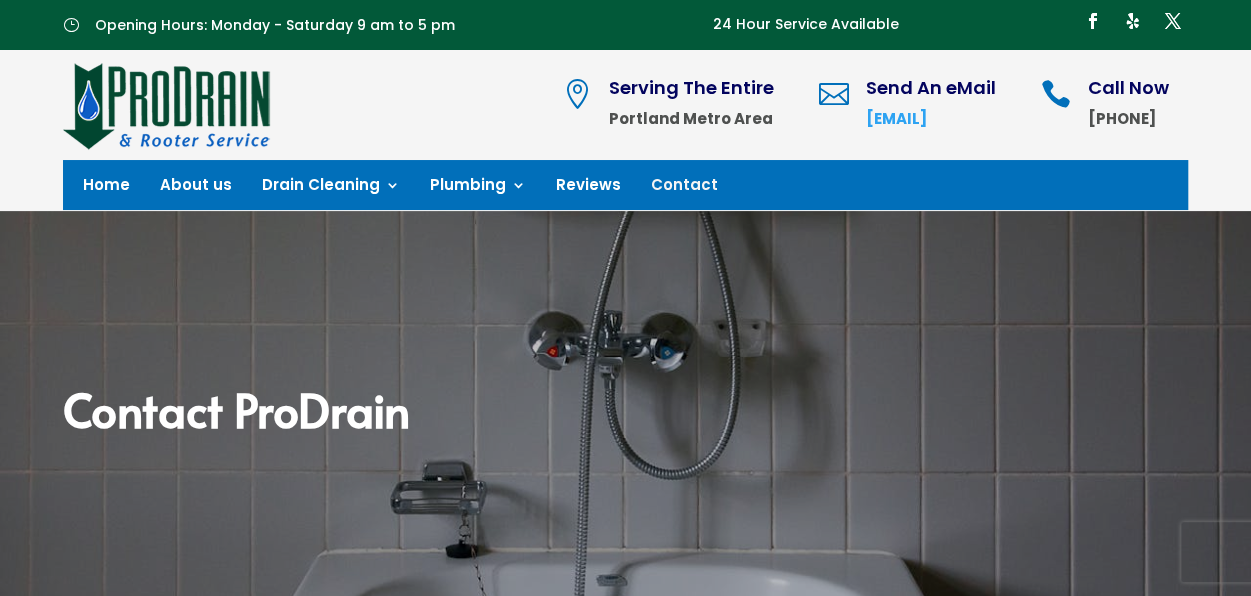 click on "Home" at bounding box center [106, 189] 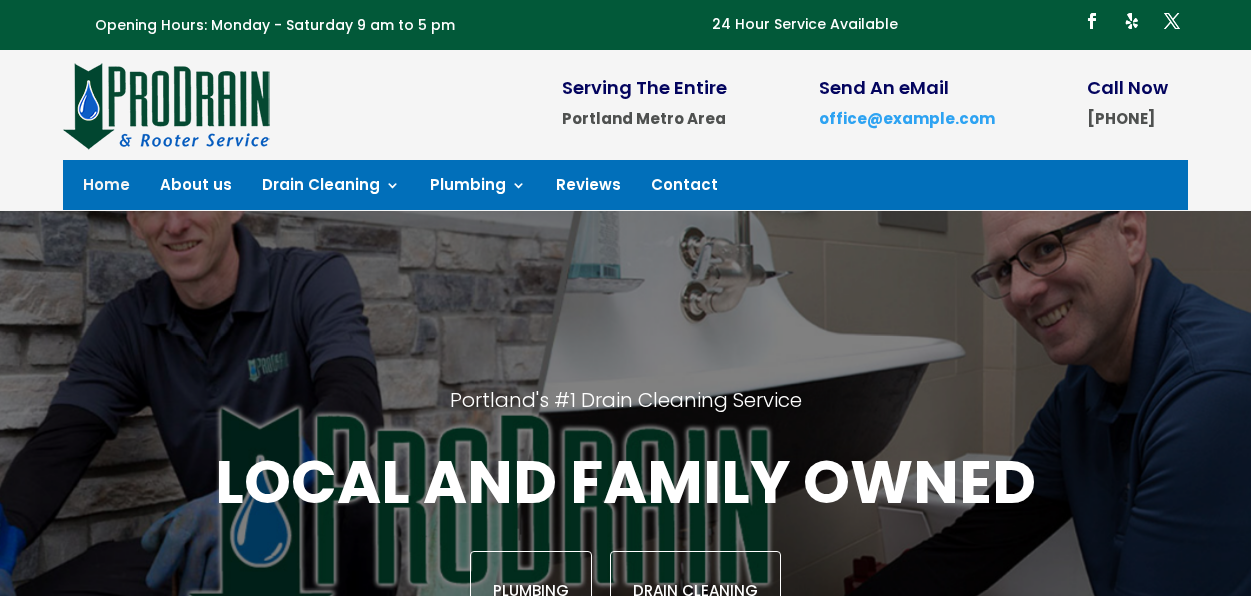 scroll, scrollTop: 0, scrollLeft: 0, axis: both 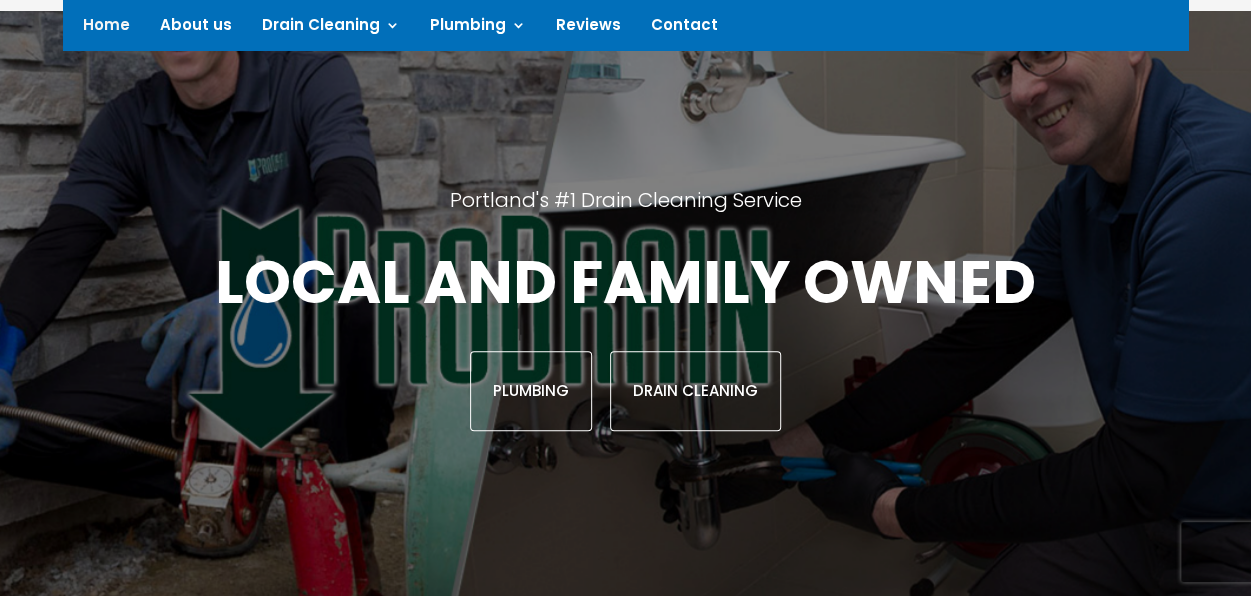 click on "Drain Cleaning" at bounding box center [695, 391] 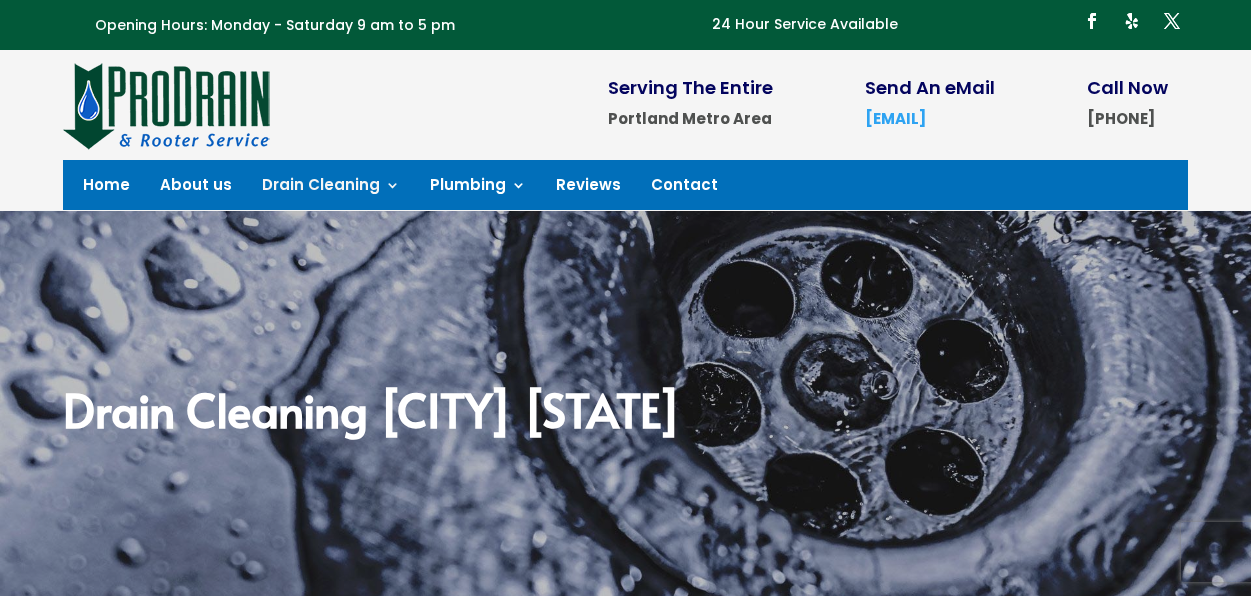 scroll, scrollTop: 0, scrollLeft: 0, axis: both 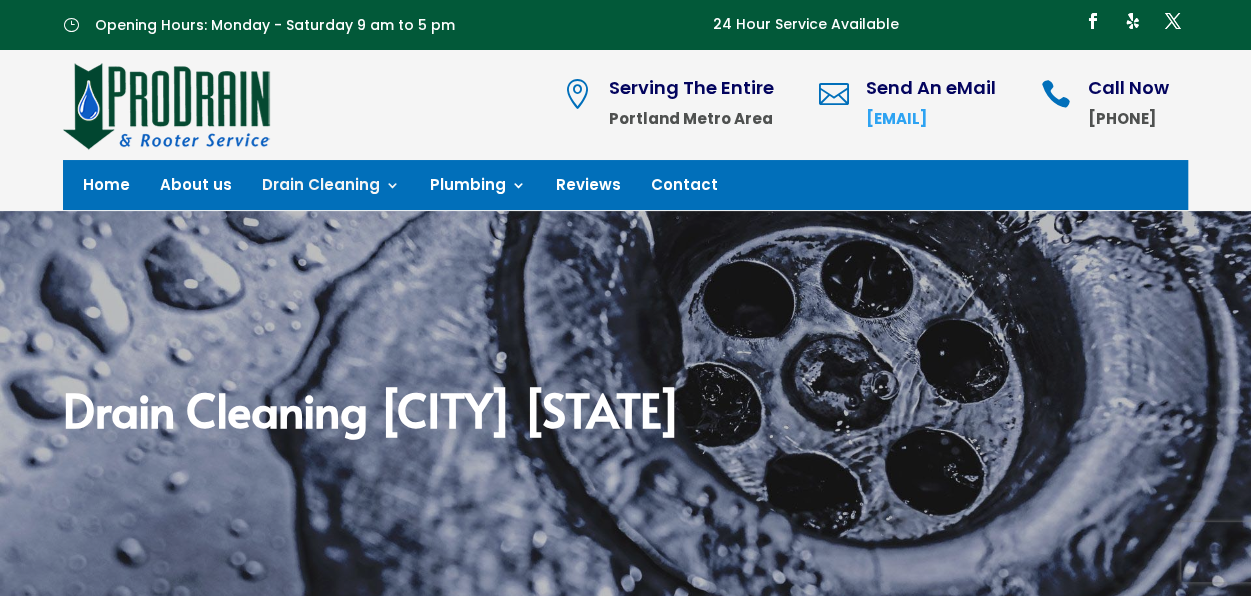 click on "Home" at bounding box center (106, 189) 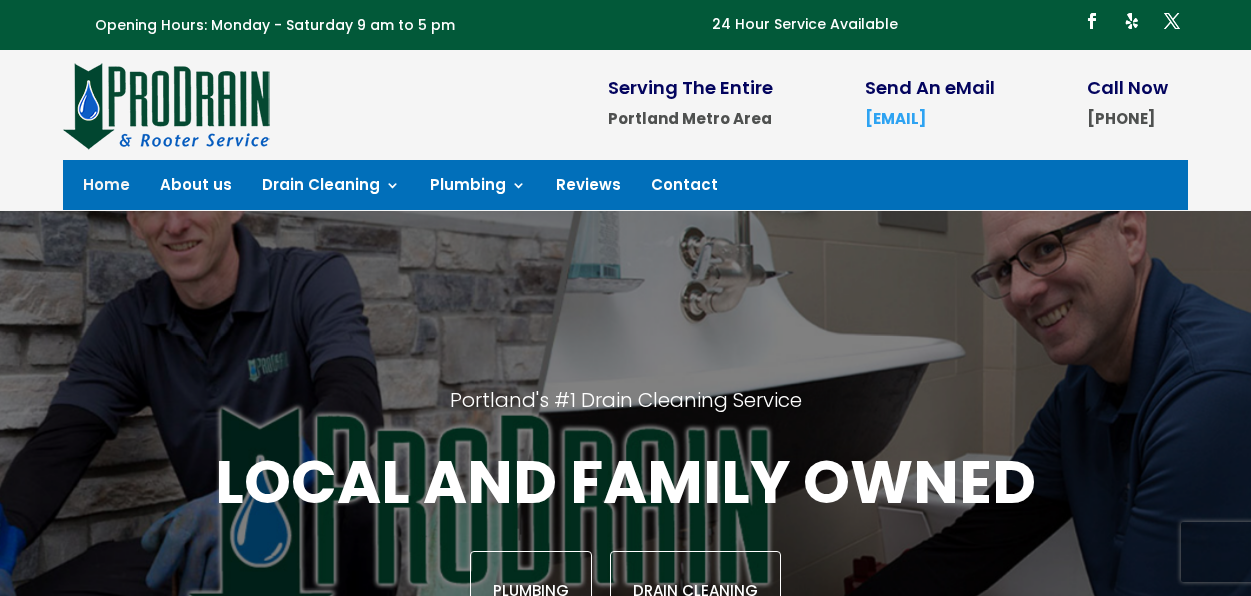 scroll, scrollTop: 0, scrollLeft: 0, axis: both 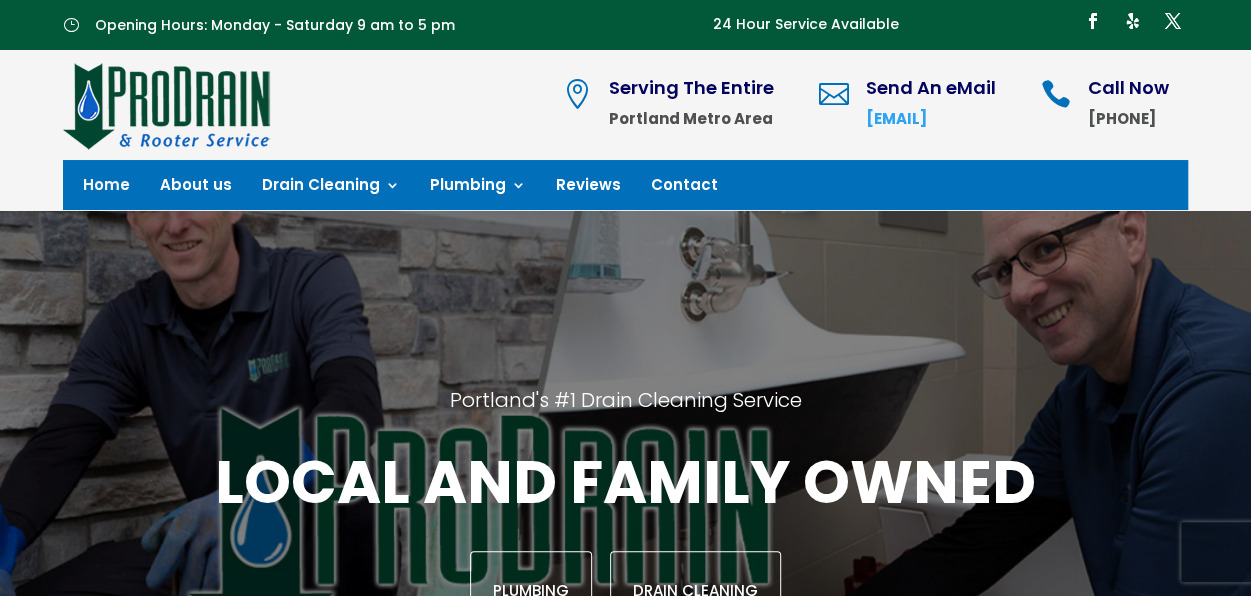 click on "Serving The Entire" at bounding box center (690, 87) 